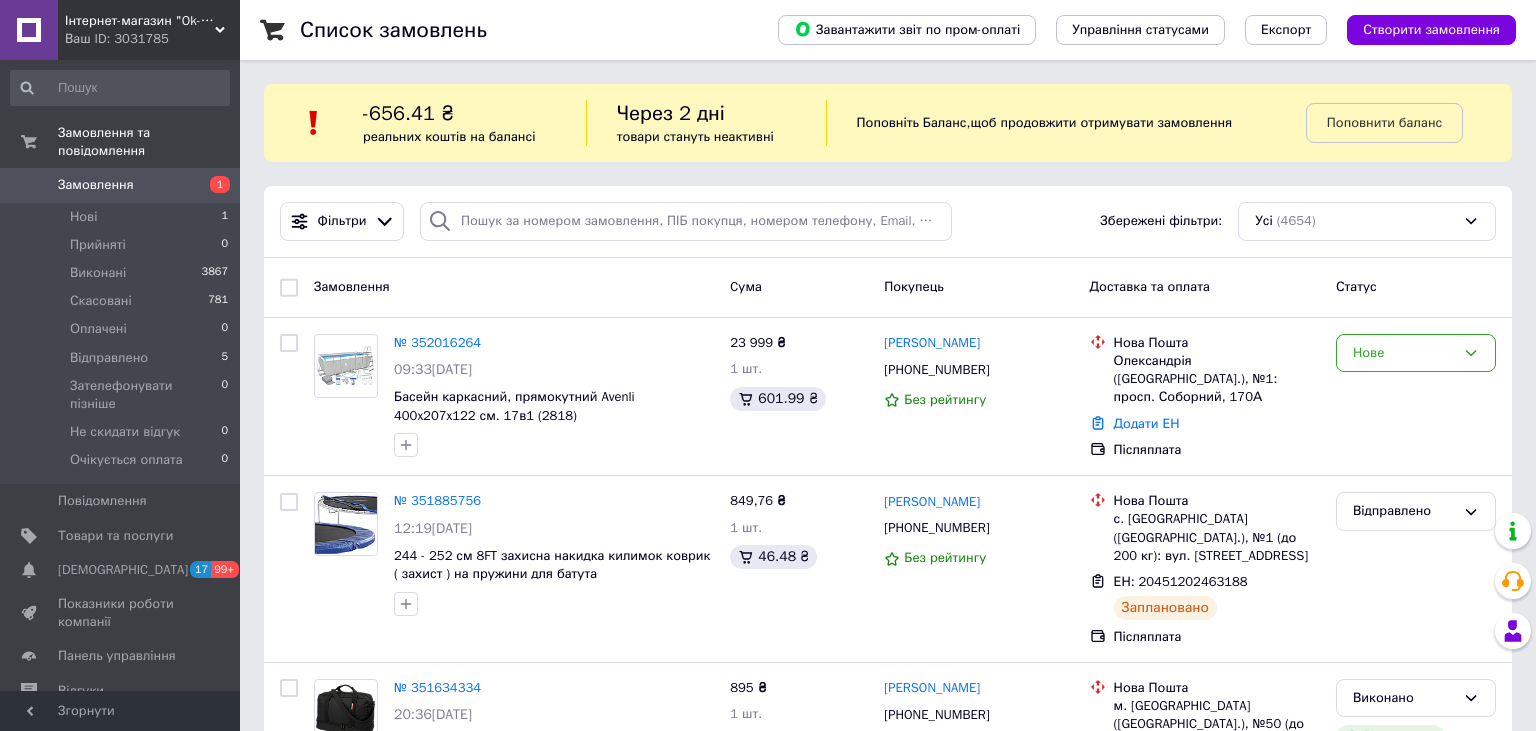 scroll, scrollTop: 0, scrollLeft: 0, axis: both 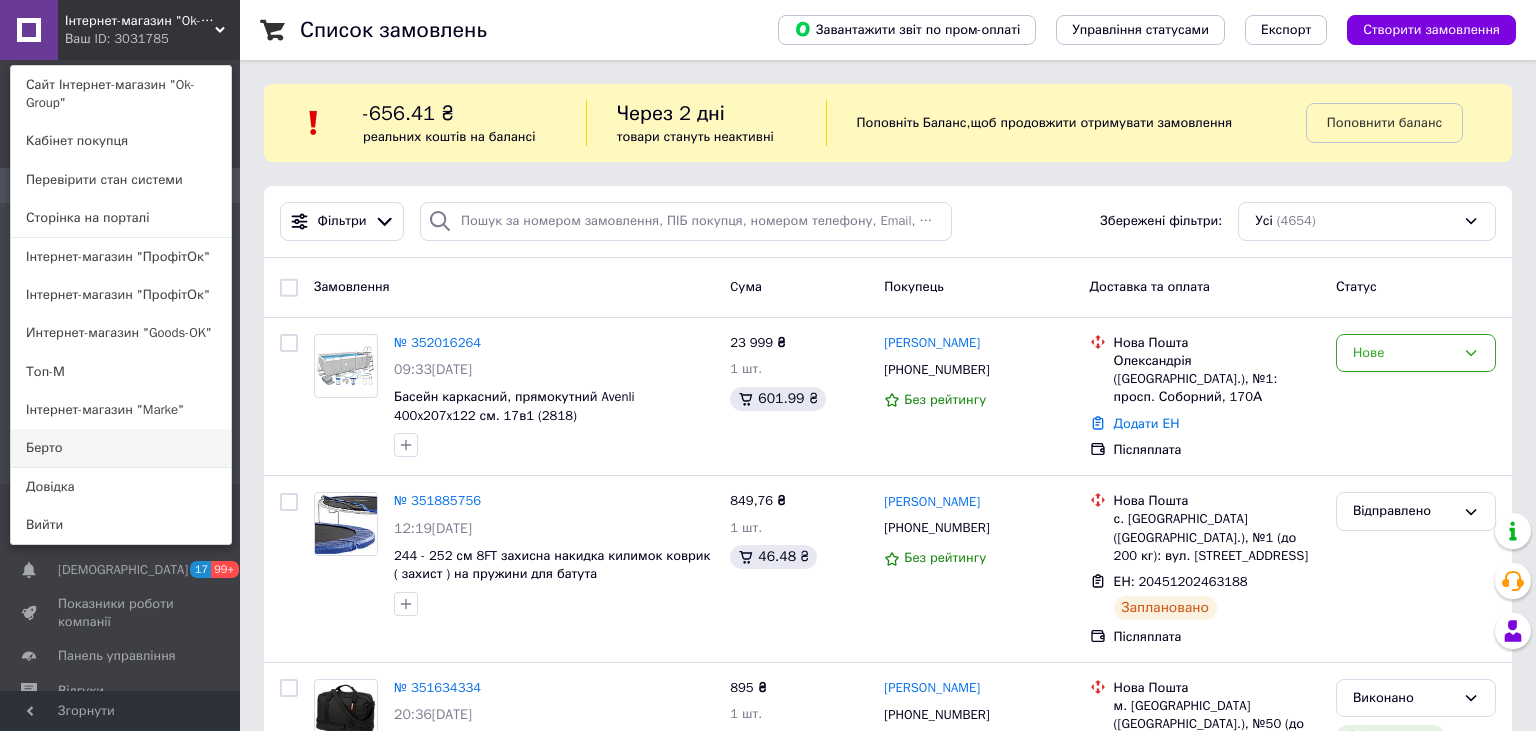 click on "Берто" at bounding box center [121, 448] 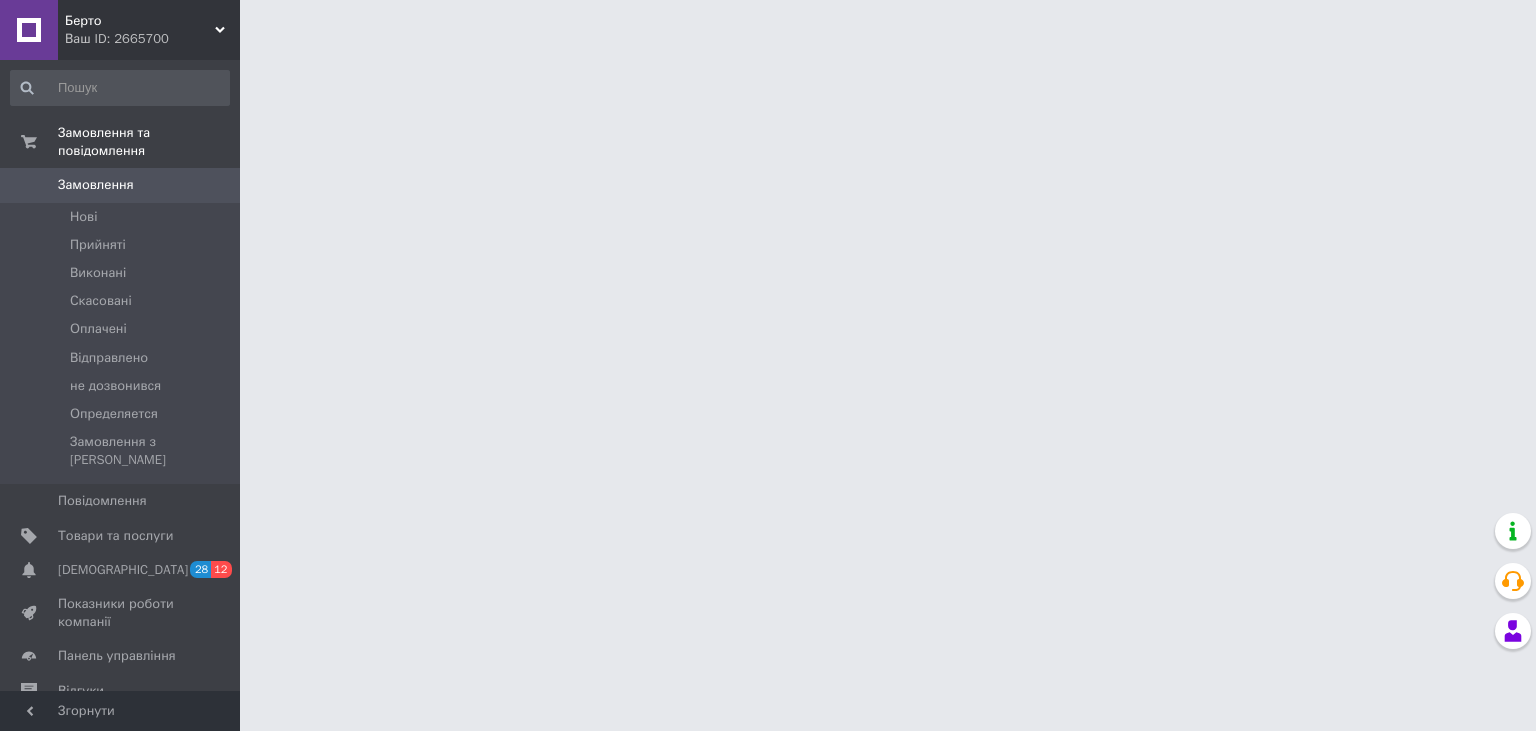scroll, scrollTop: 0, scrollLeft: 0, axis: both 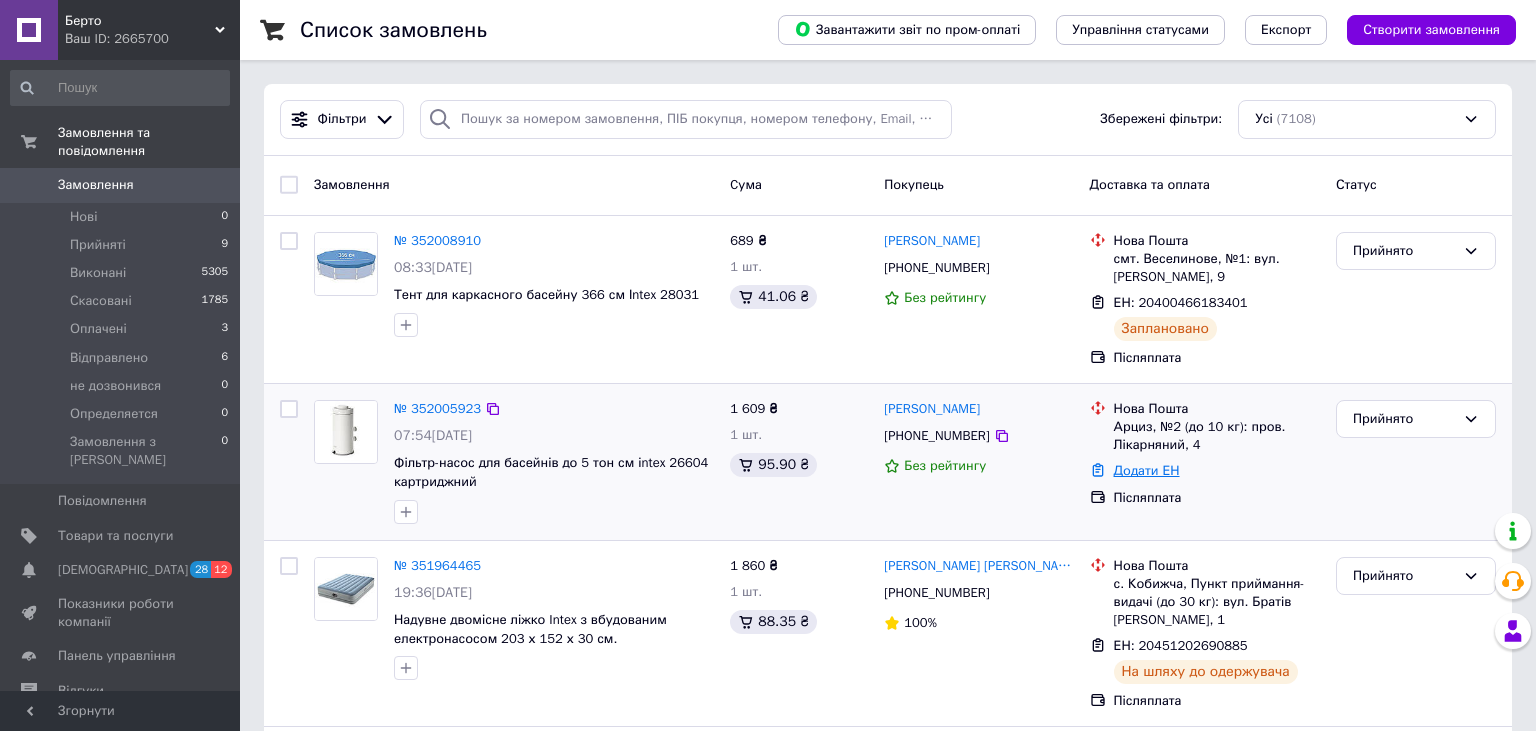 click on "Додати ЕН" at bounding box center (1147, 470) 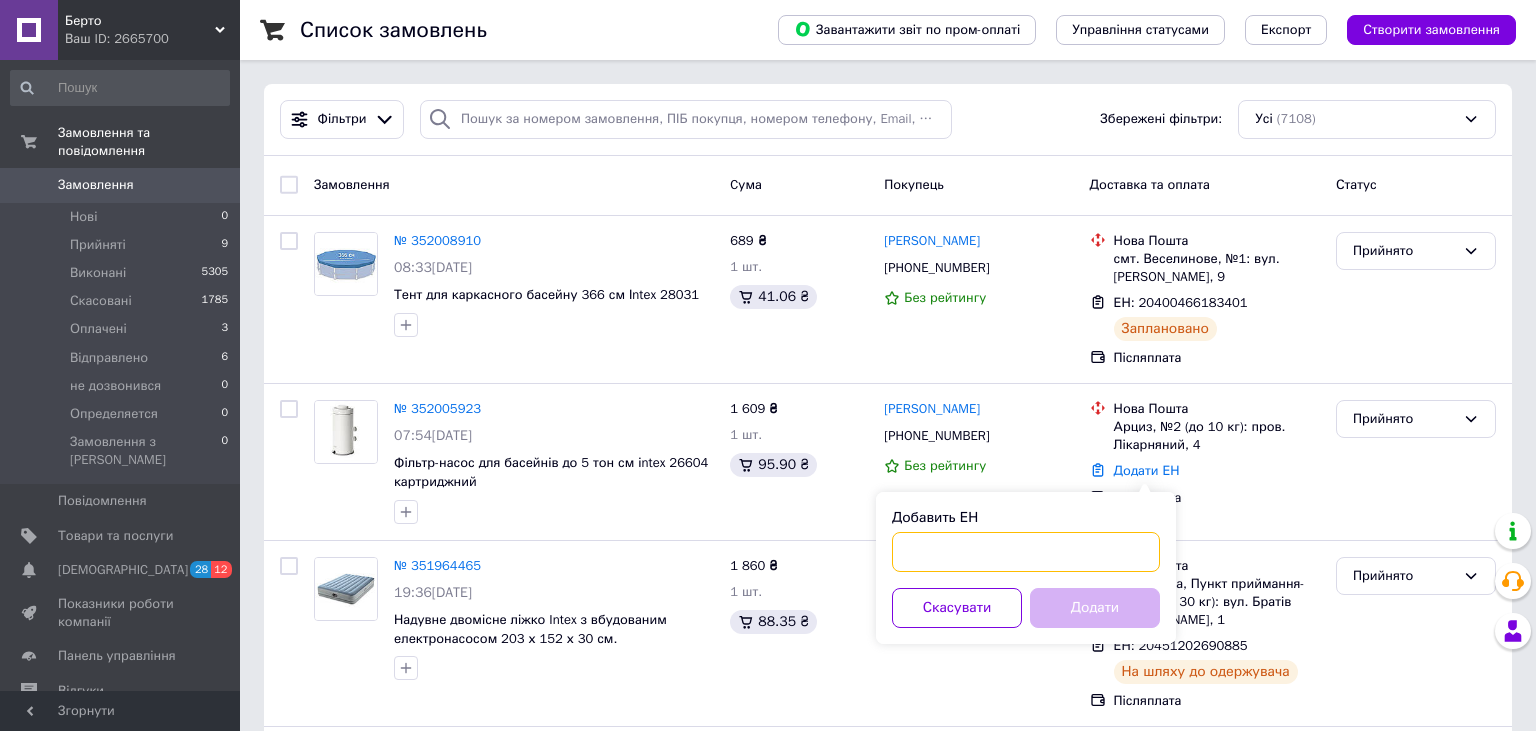 click on "Добавить ЕН" at bounding box center (1026, 552) 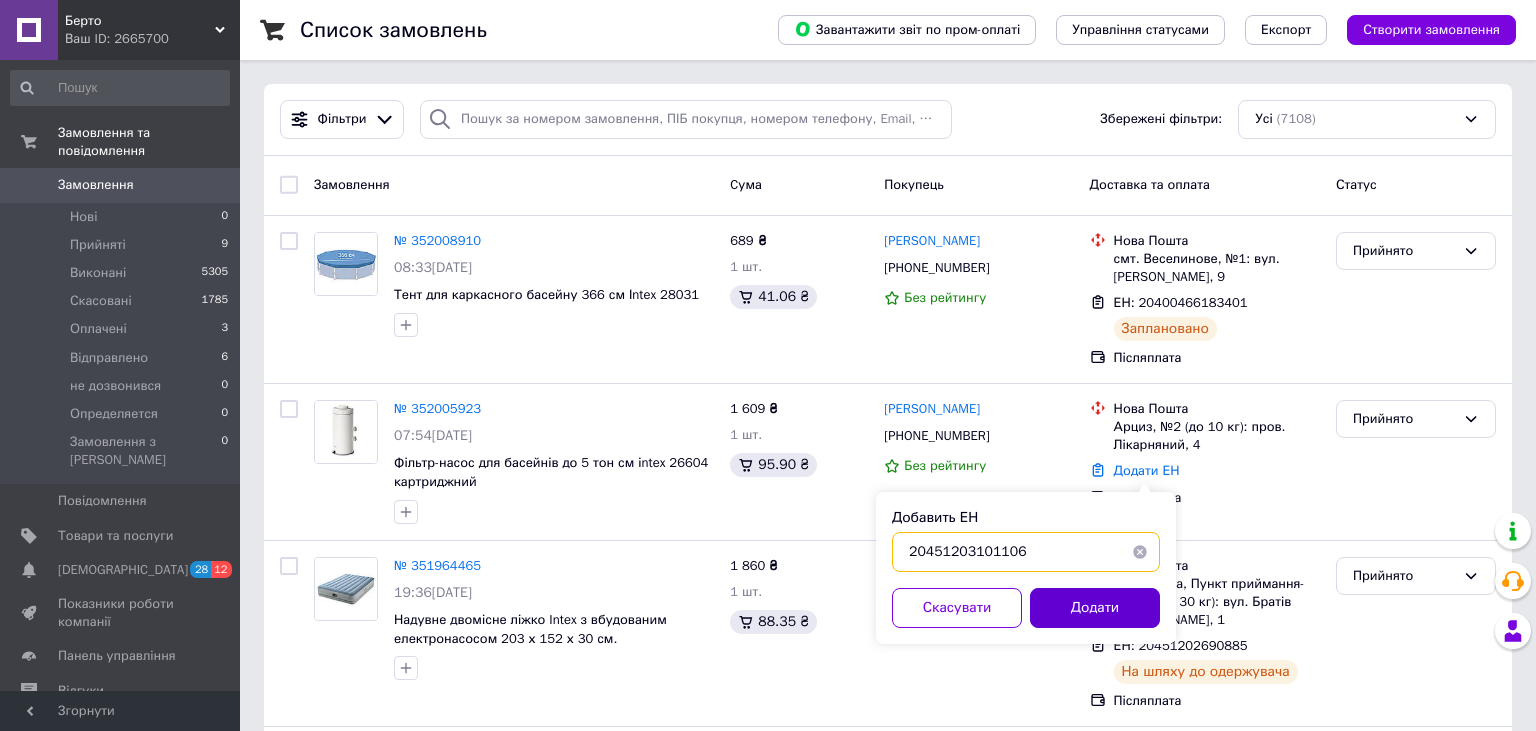 type on "20451203101106" 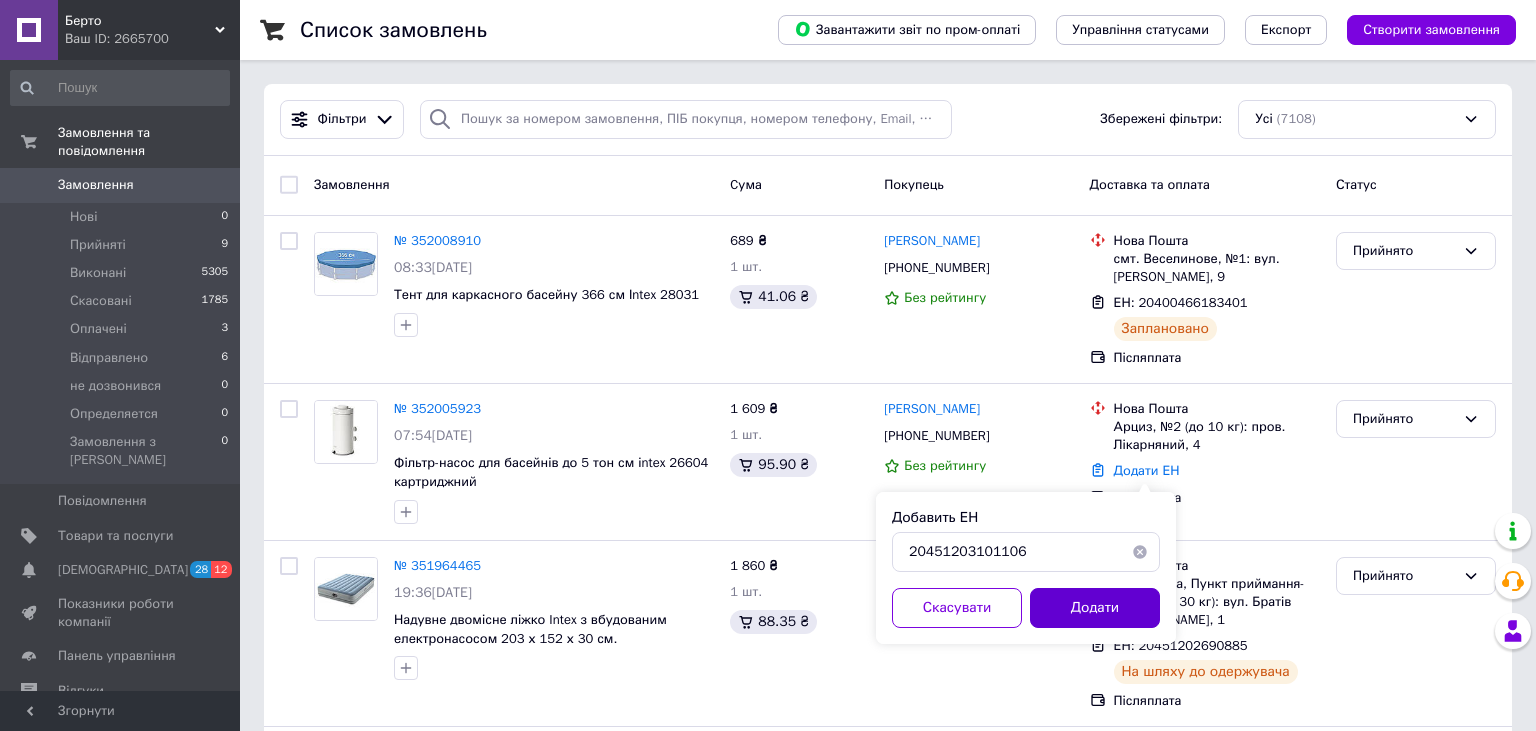 click on "Додати" at bounding box center [1095, 608] 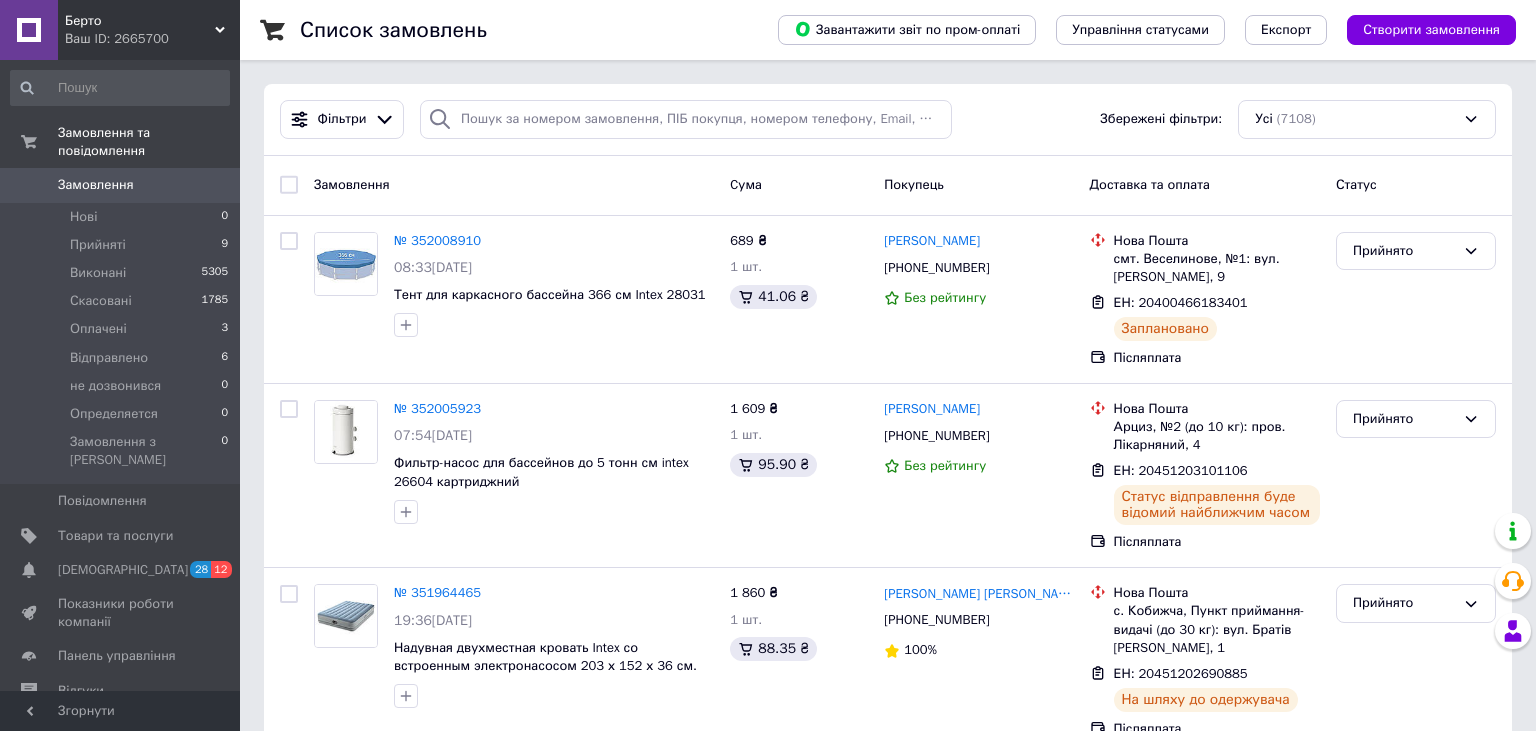 click on "Берто" at bounding box center [140, 21] 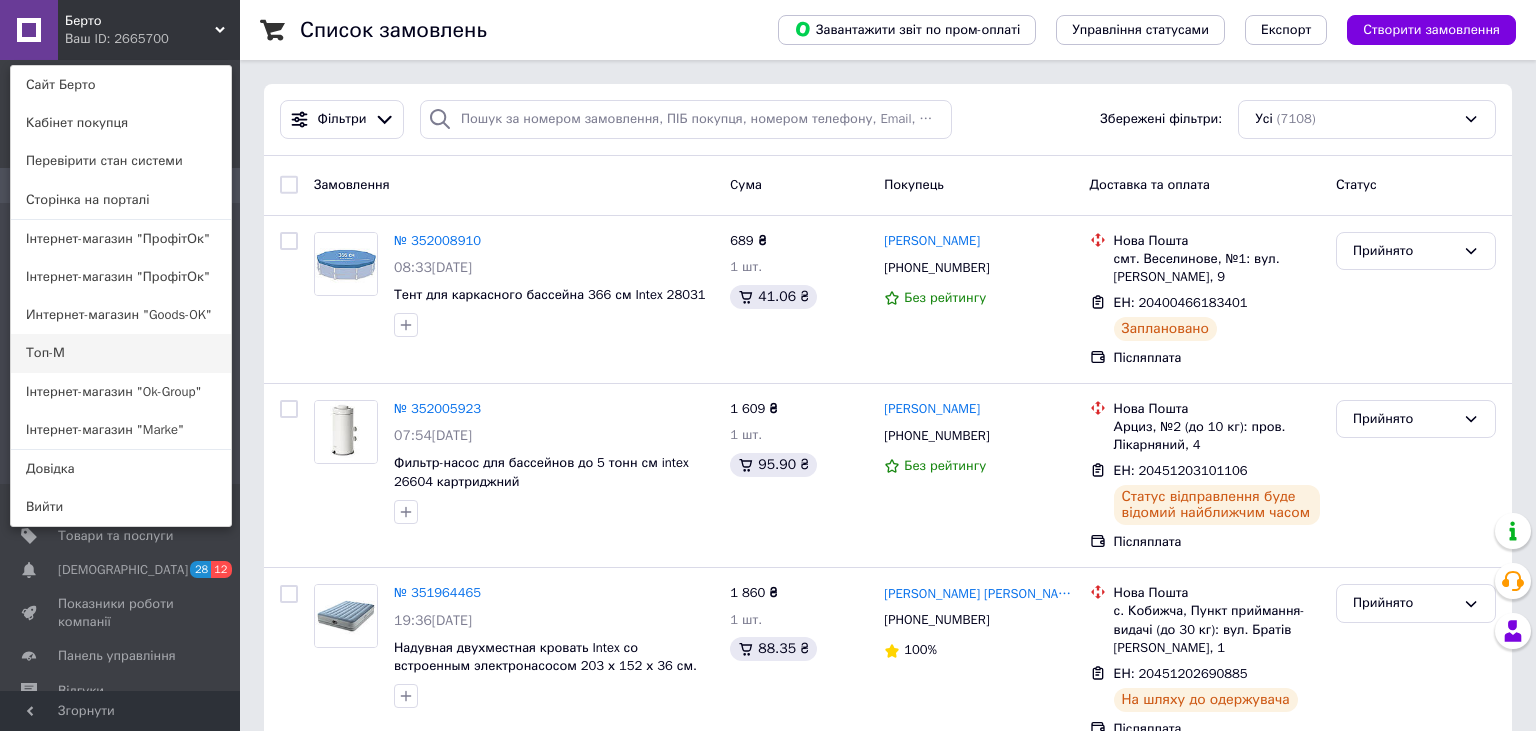 click on "Топ-М" at bounding box center (121, 353) 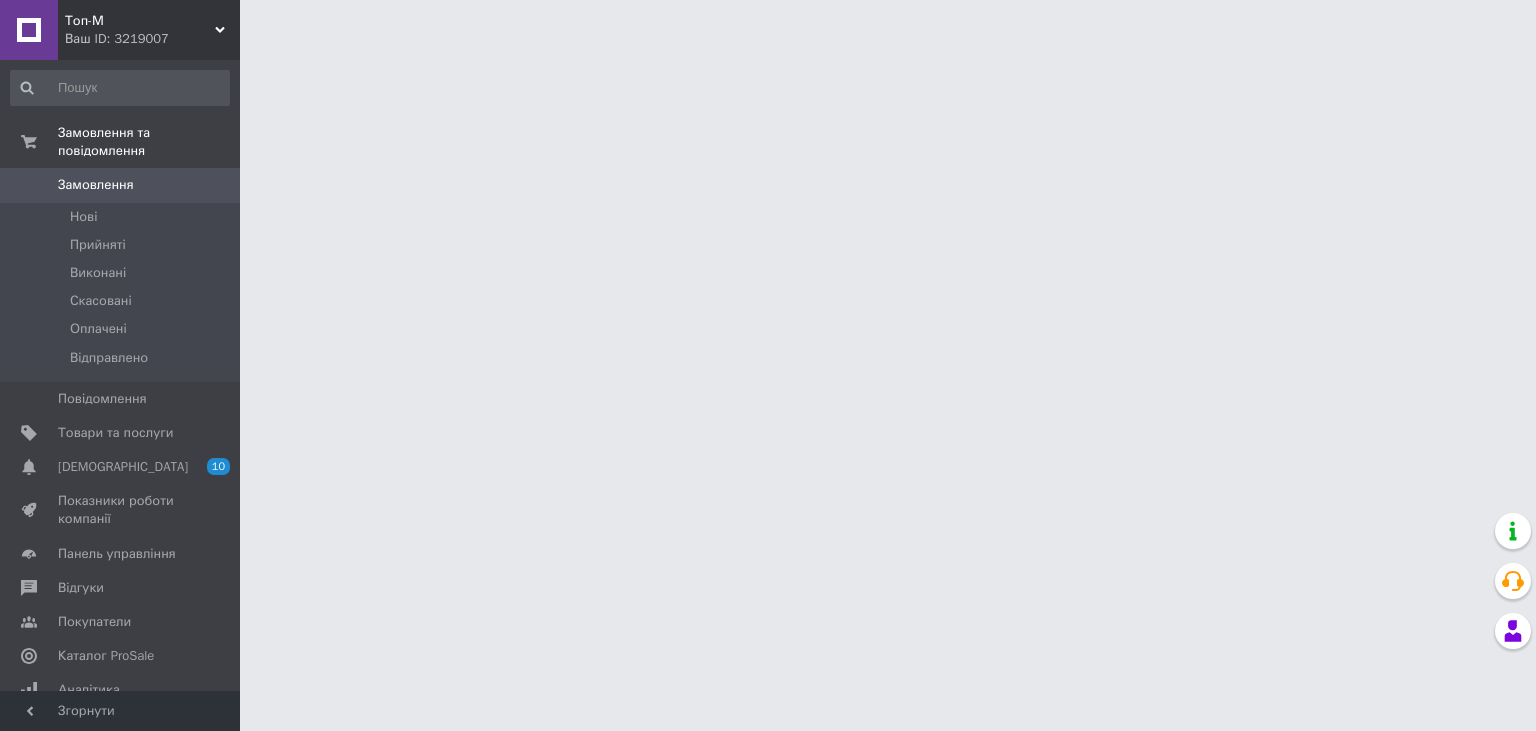 scroll, scrollTop: 0, scrollLeft: 0, axis: both 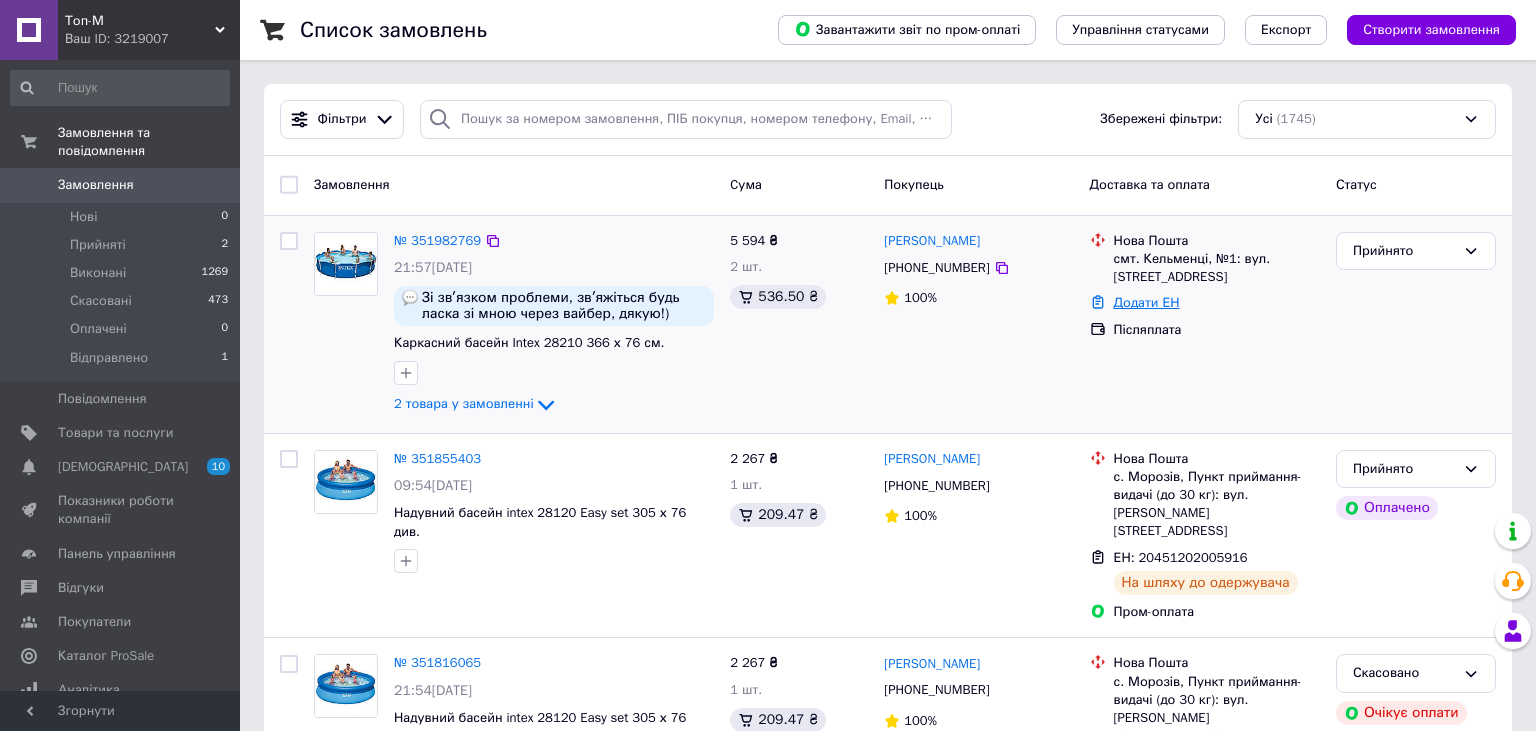 click on "Додати ЕН" at bounding box center (1147, 302) 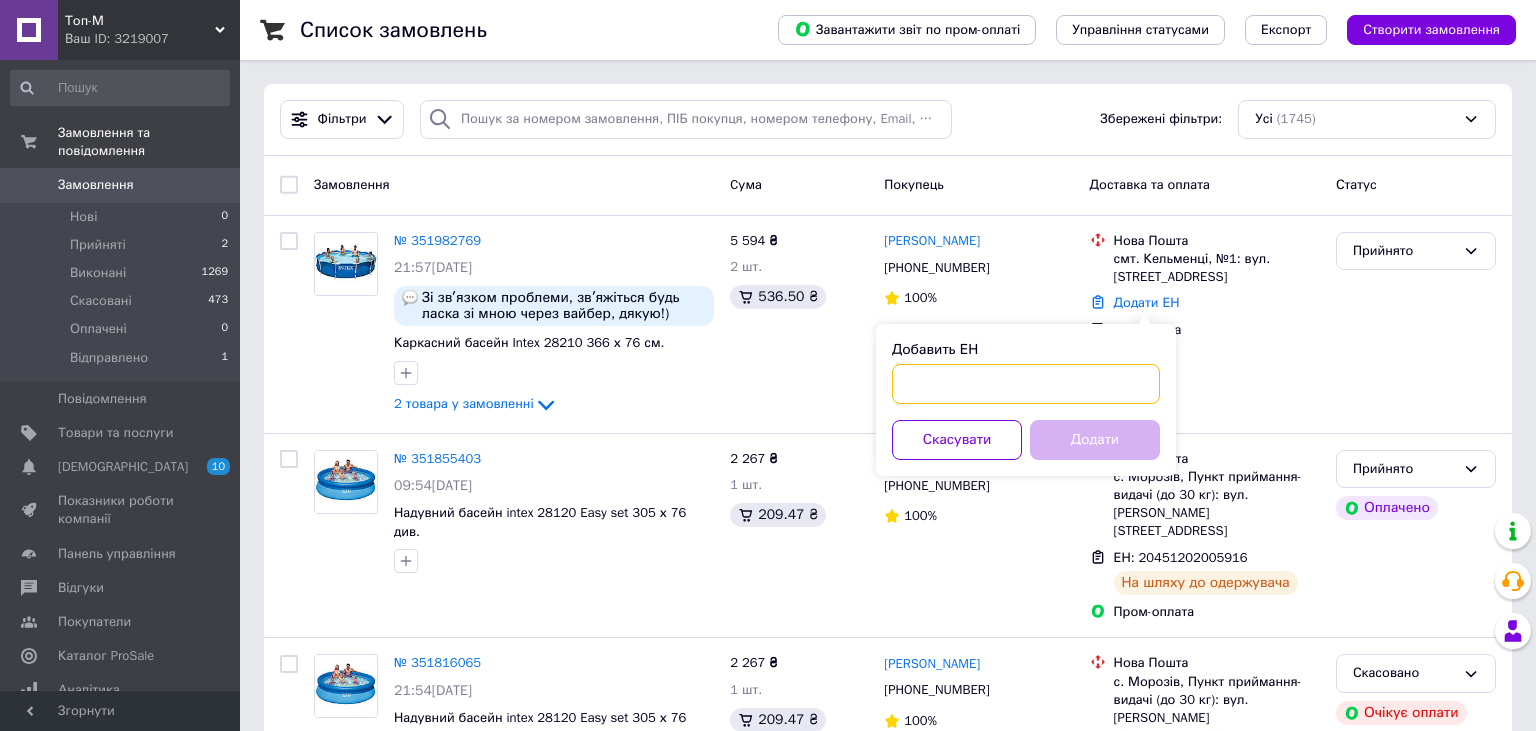 click on "Добавить ЕН" at bounding box center [1026, 384] 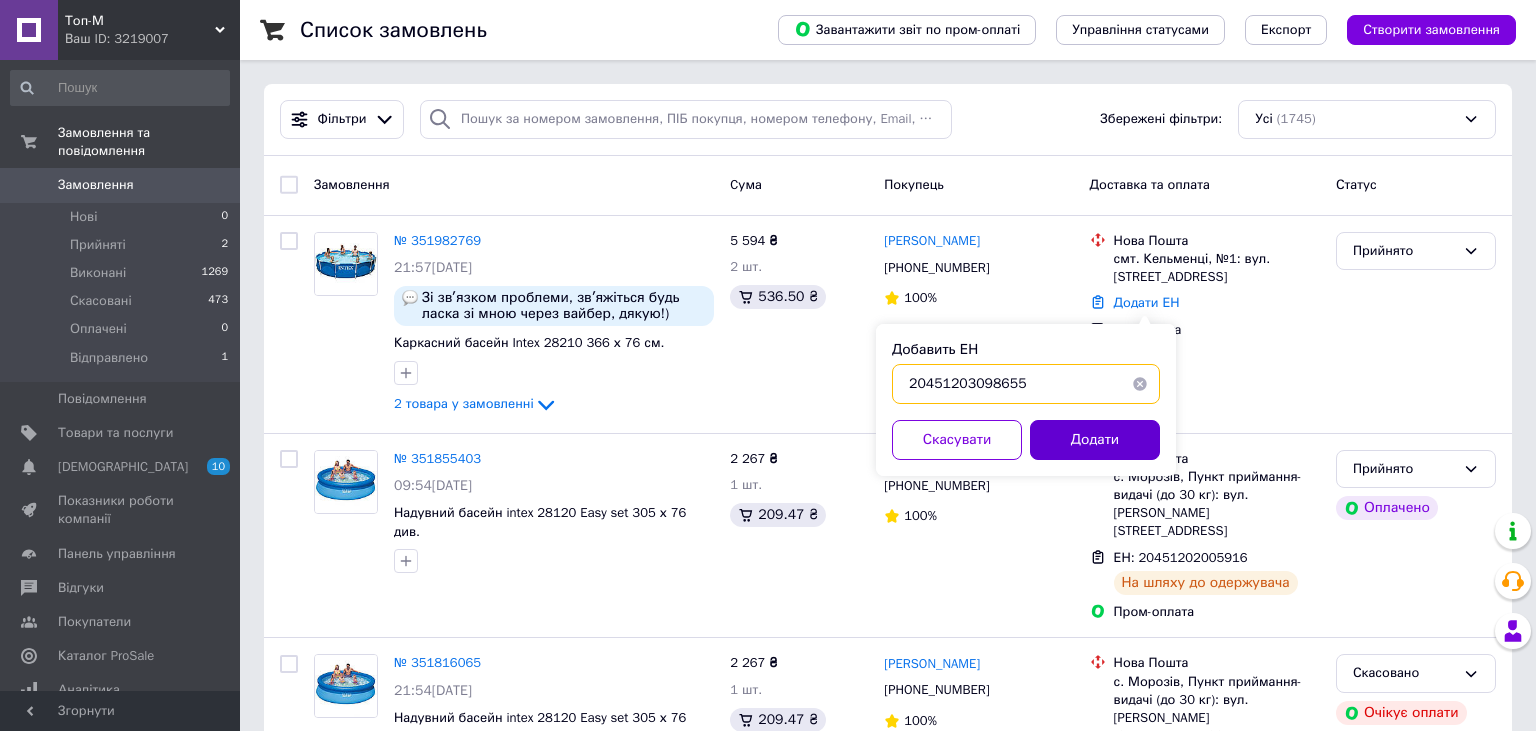type on "20451203098655" 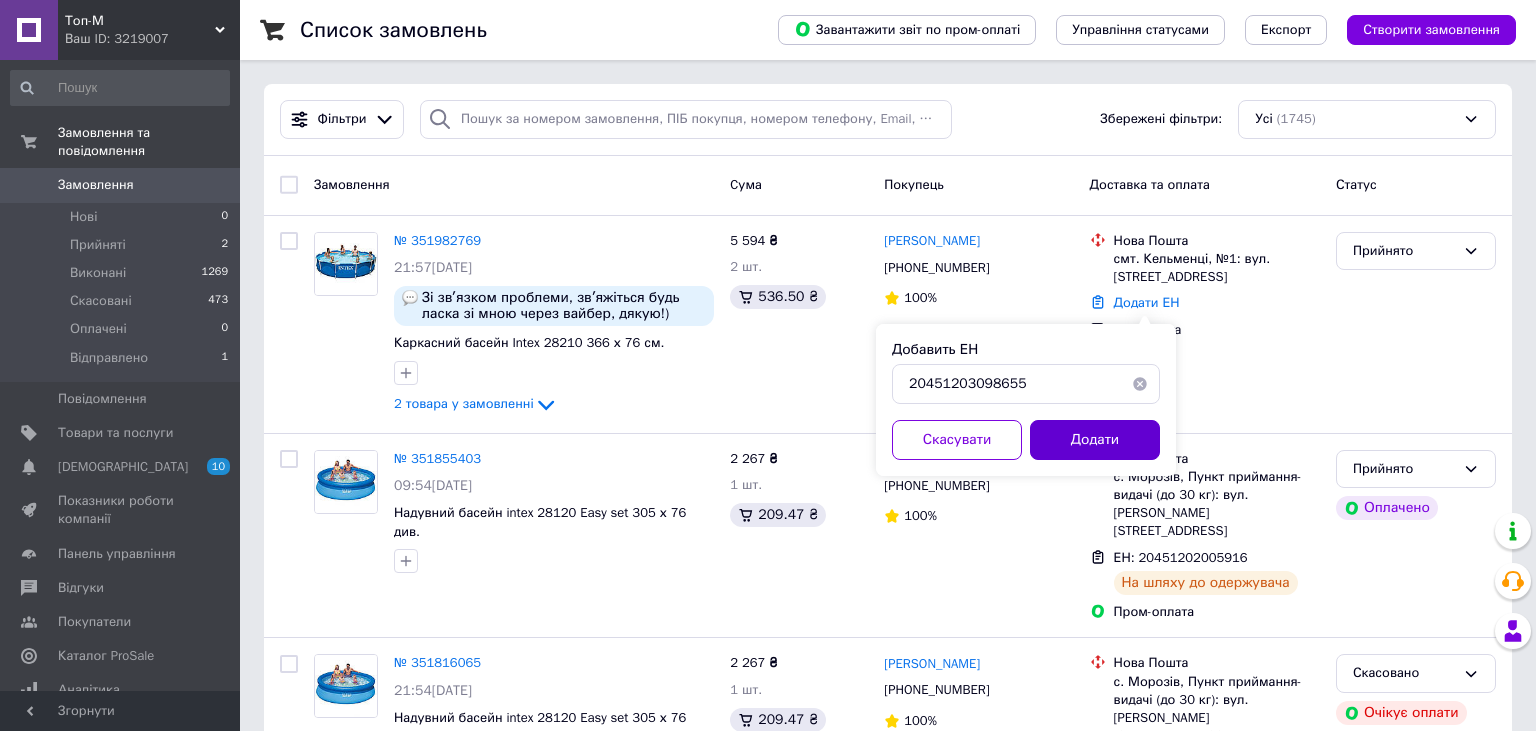 click on "Додати" at bounding box center [1095, 440] 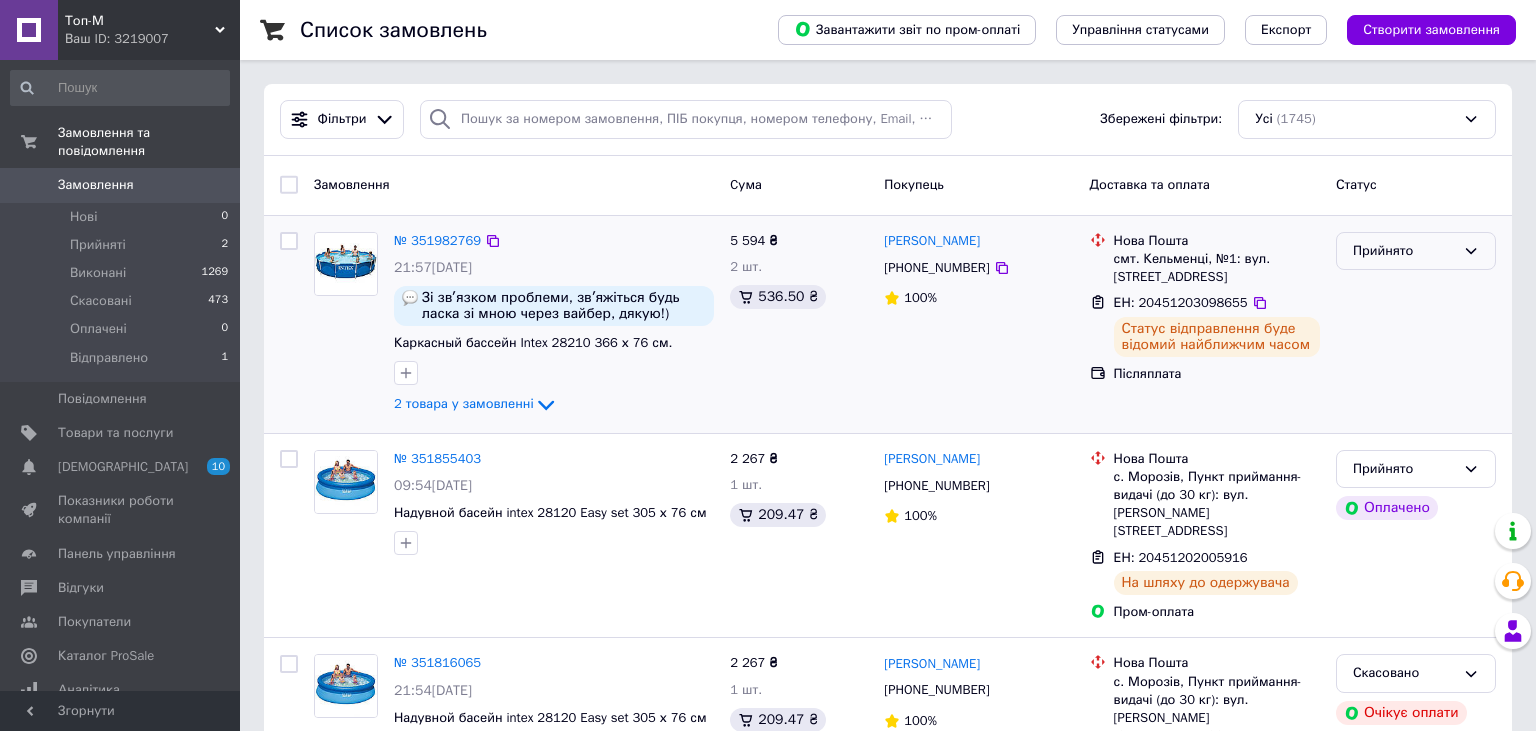 click on "Прийнято" at bounding box center (1404, 251) 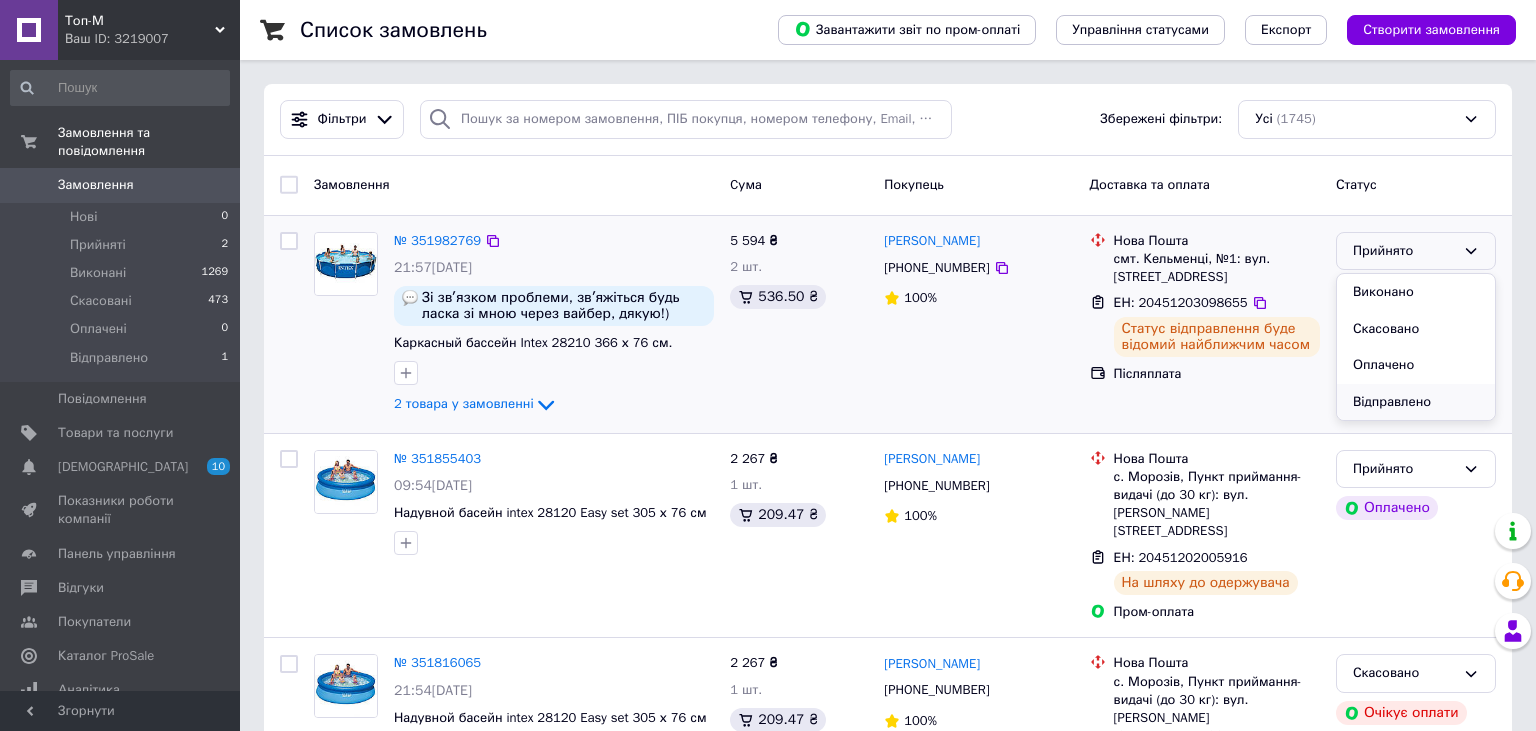 click on "Відправлено" at bounding box center (1416, 402) 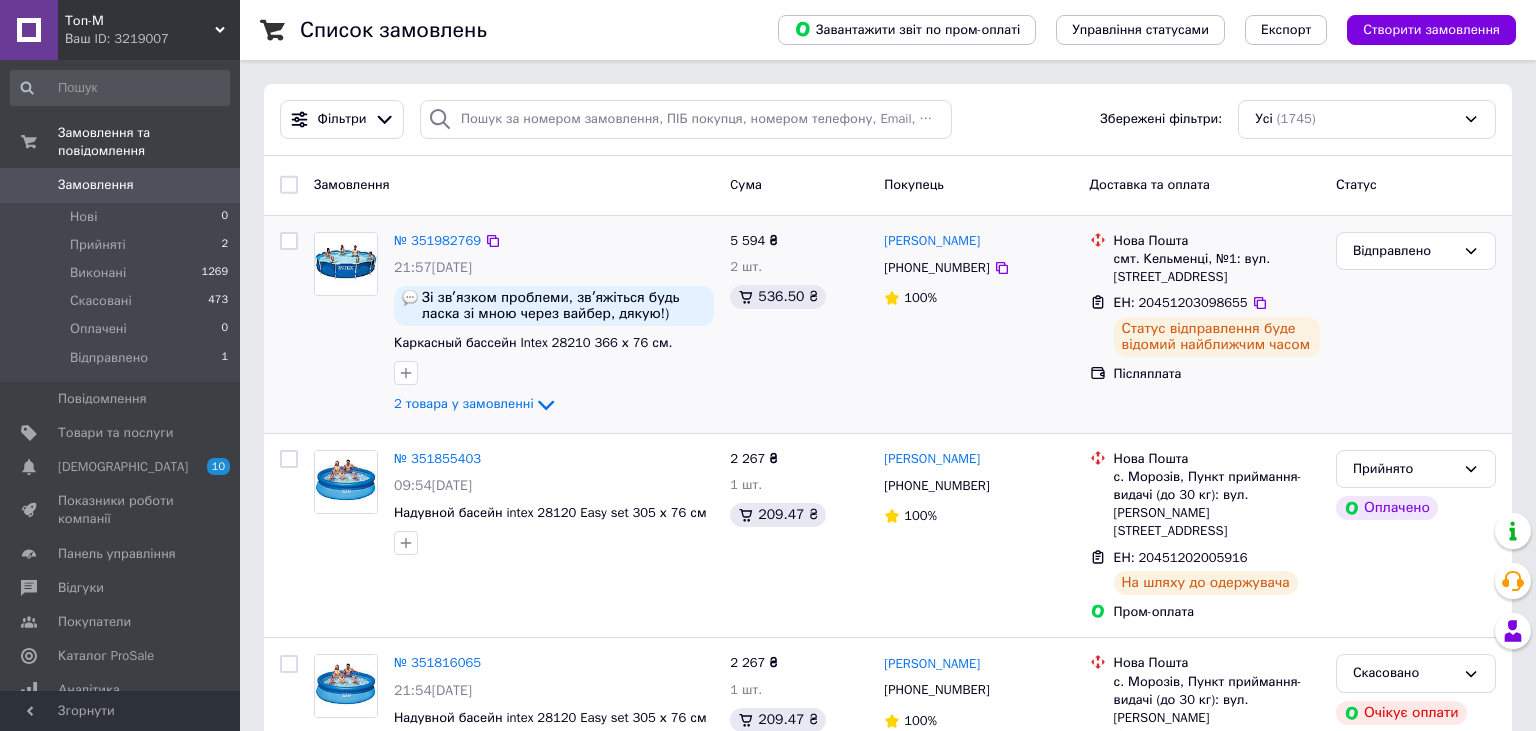 click on "Топ-М" at bounding box center (140, 21) 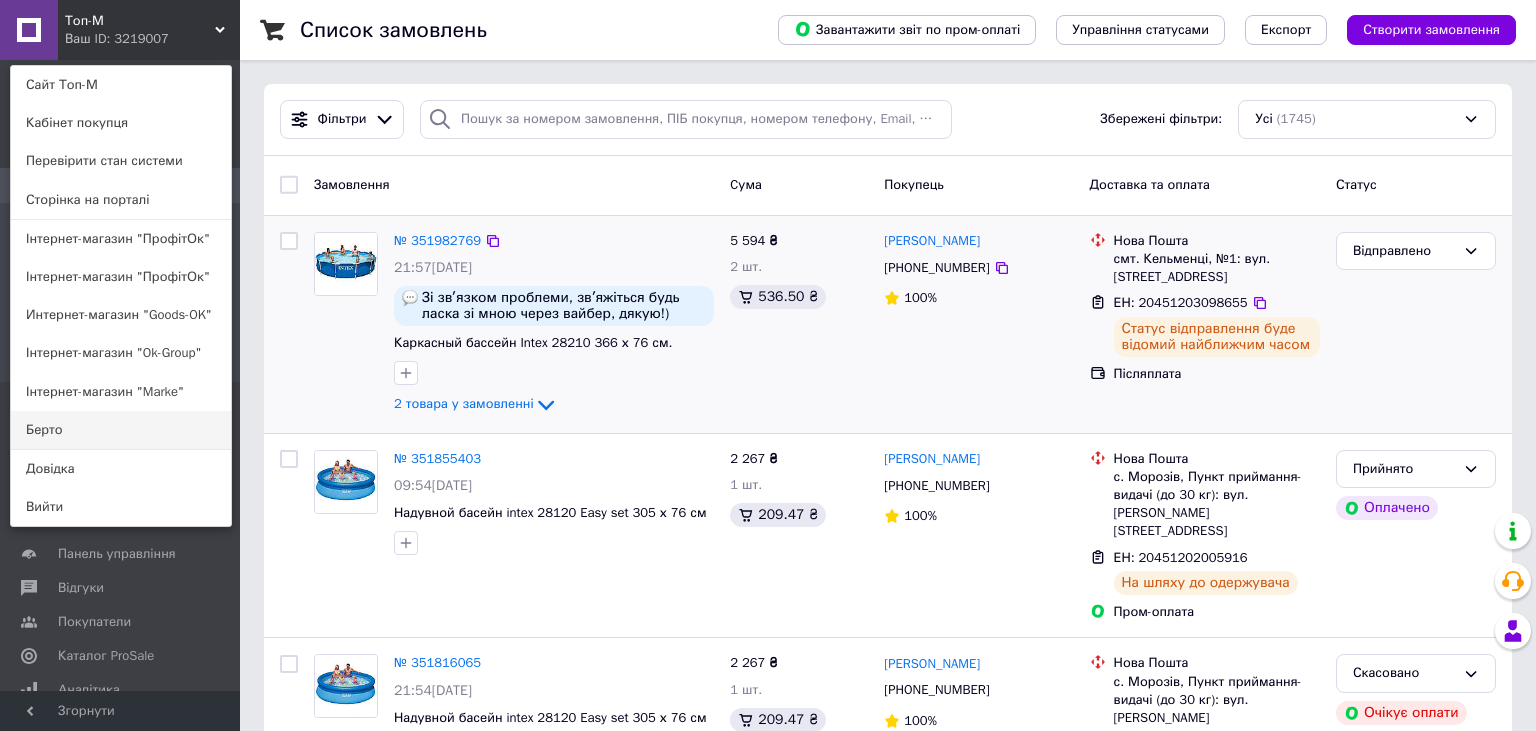 click on "Берто" at bounding box center (121, 430) 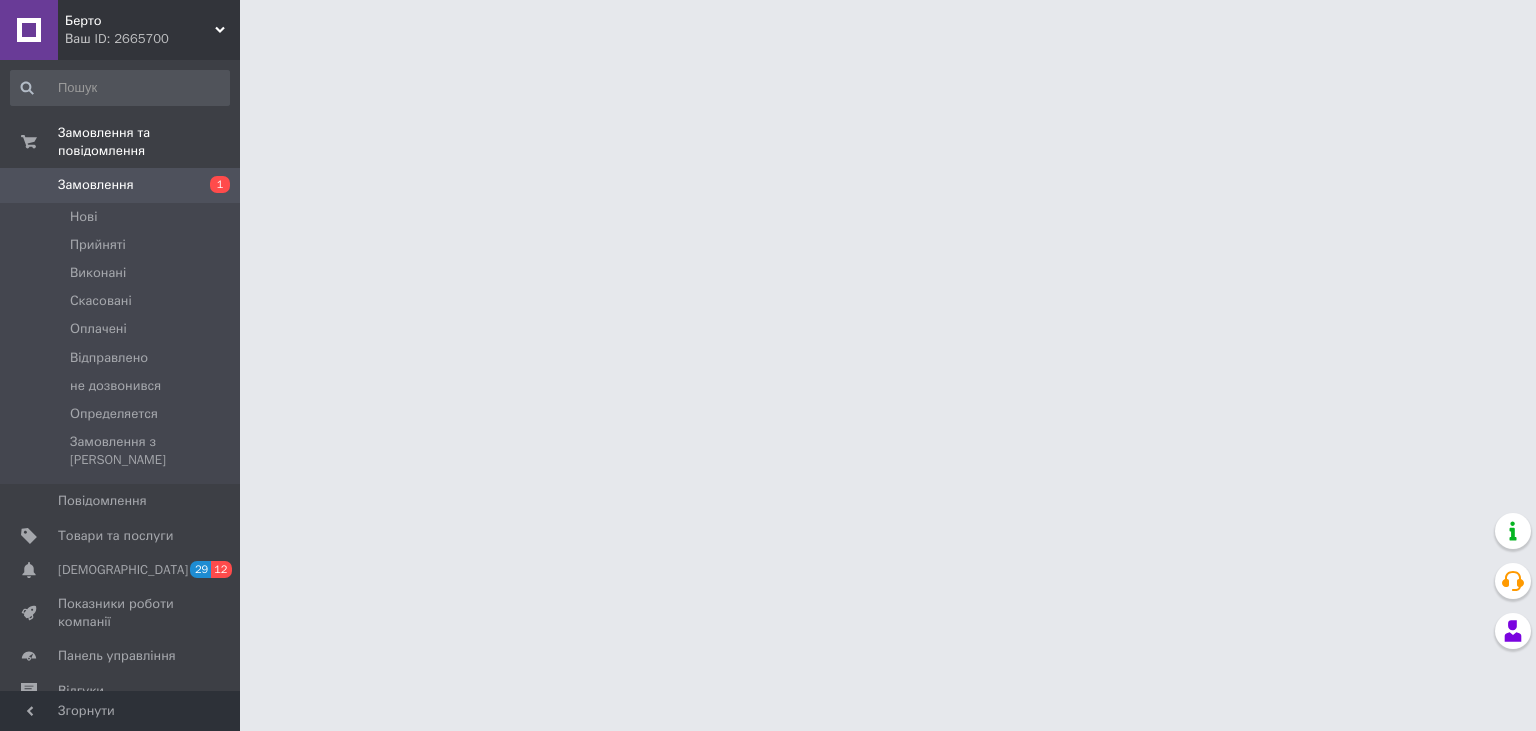 scroll, scrollTop: 0, scrollLeft: 0, axis: both 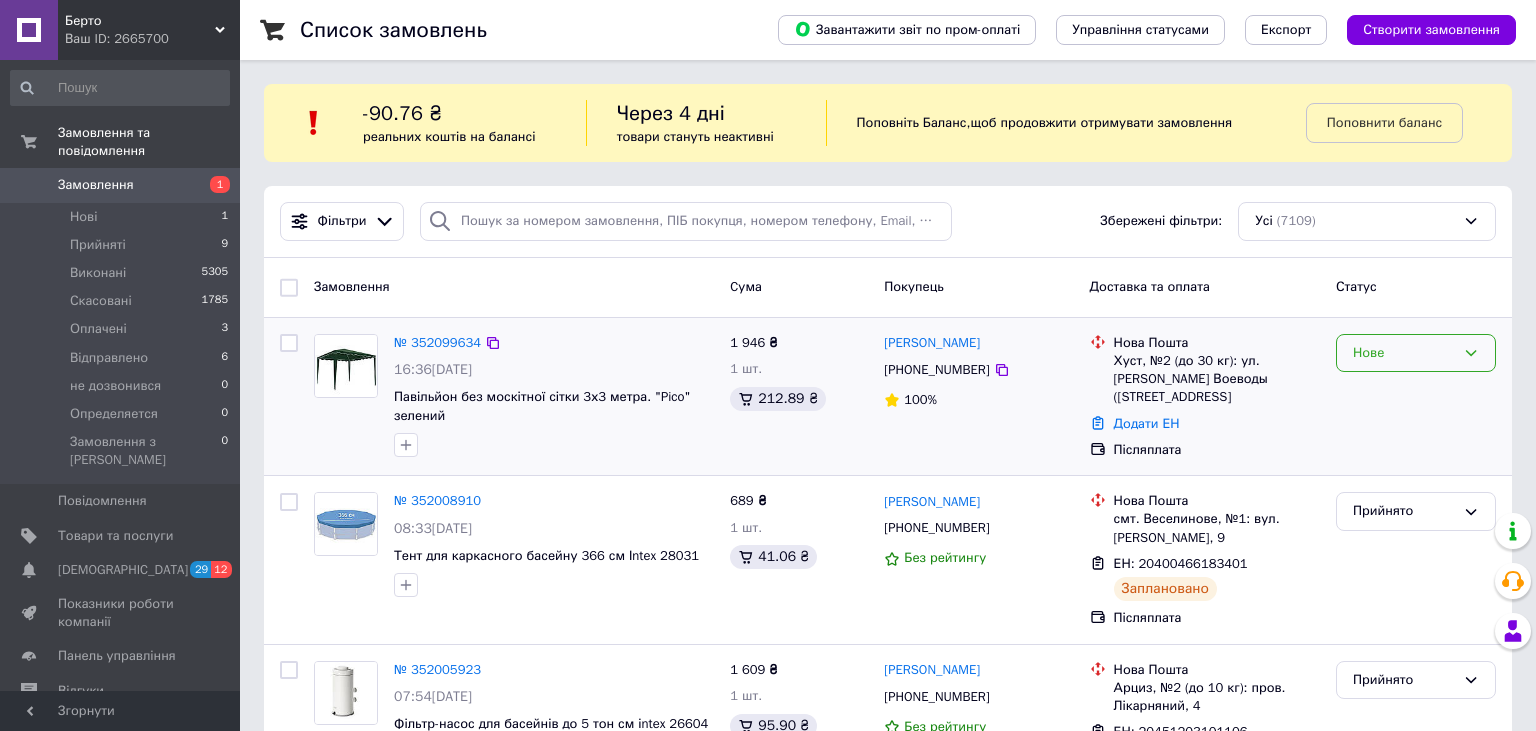 click on "Нове" at bounding box center [1404, 353] 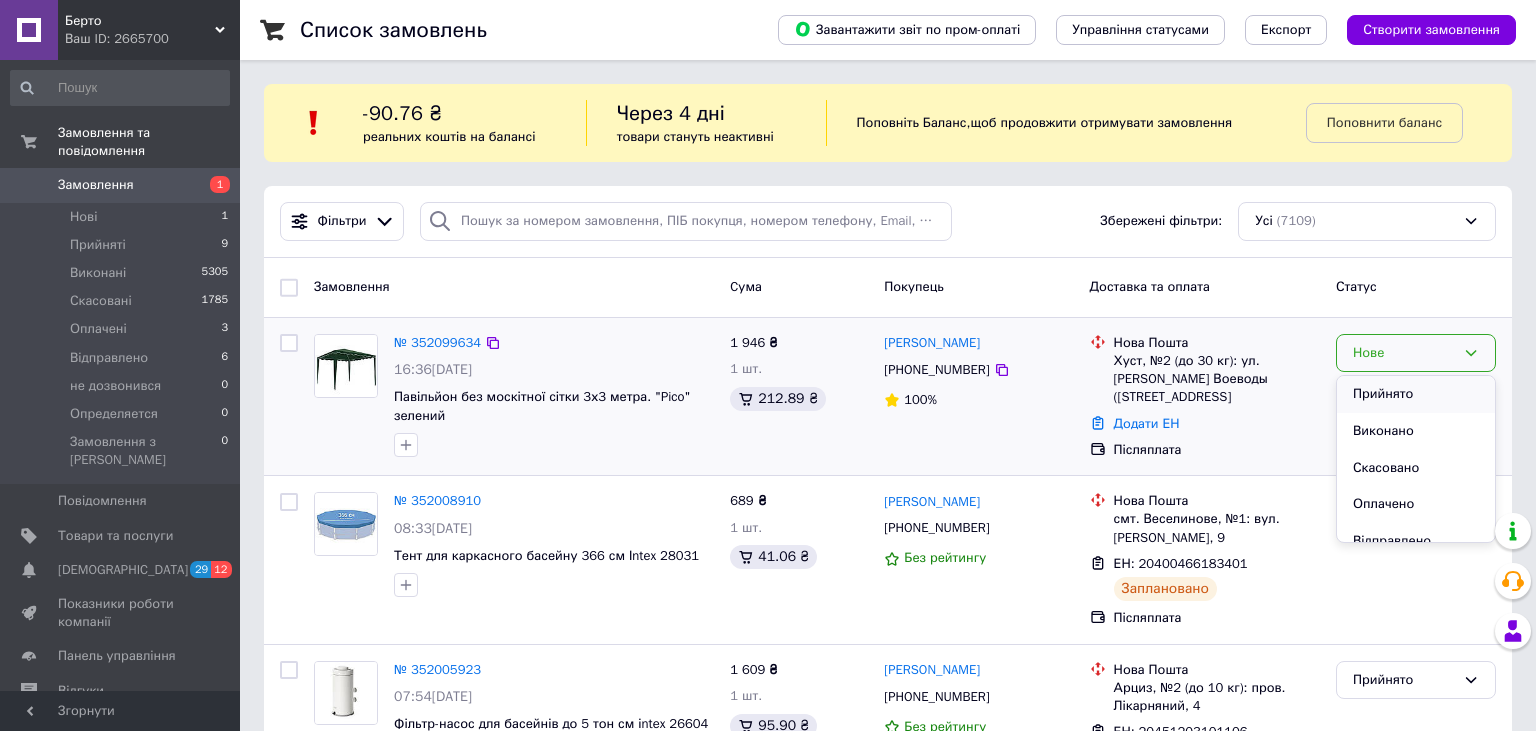 click on "Прийнято" at bounding box center (1416, 394) 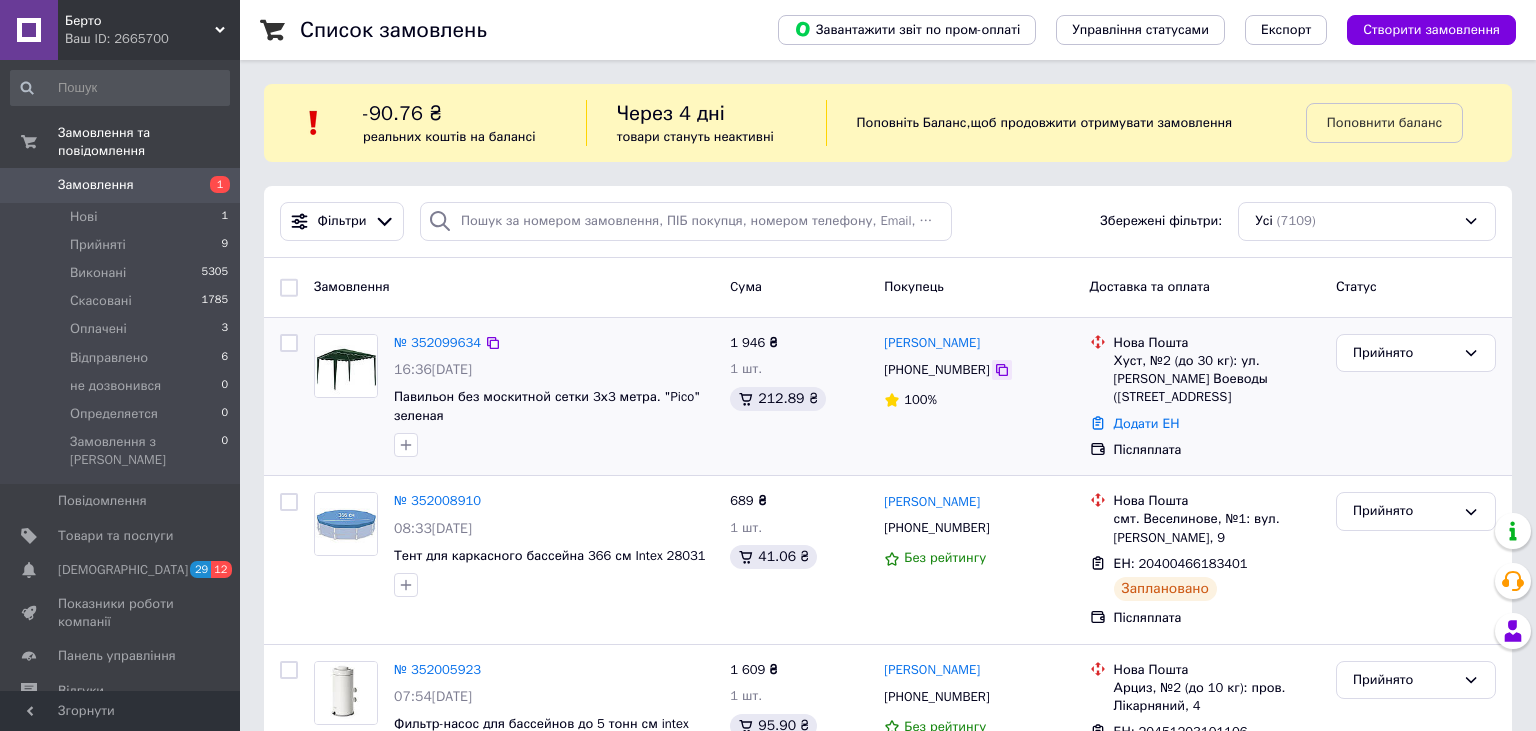 click 